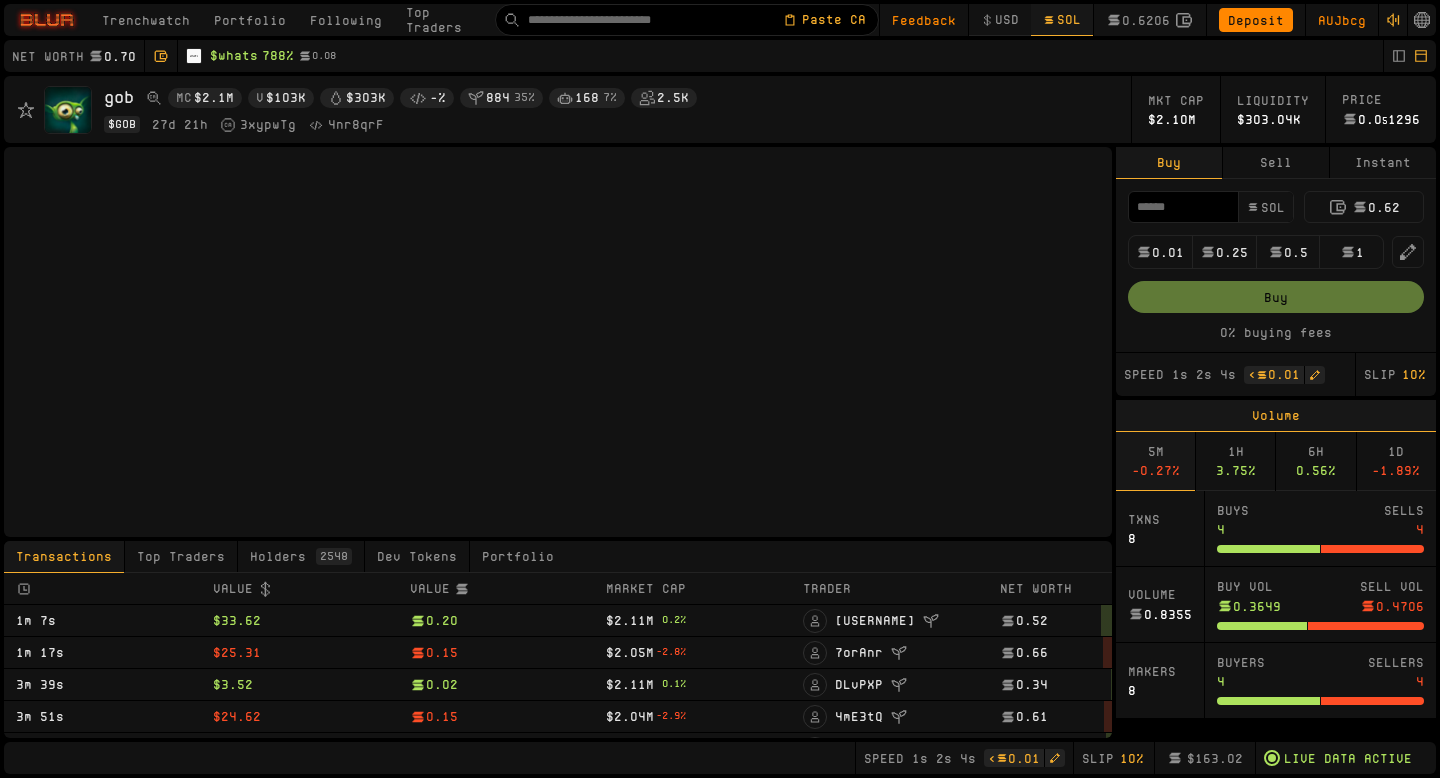 scroll, scrollTop: 0, scrollLeft: 0, axis: both 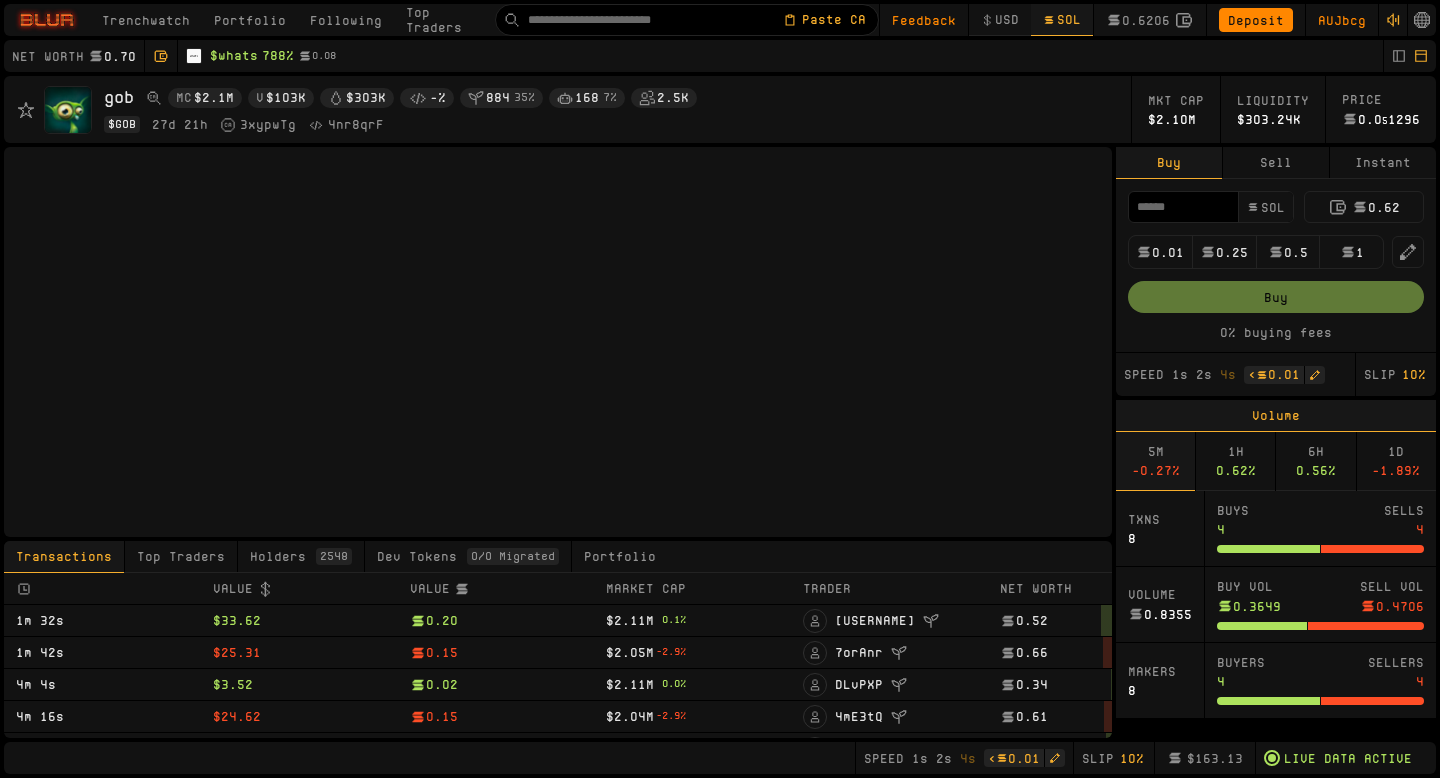 click on "Instant" at bounding box center [1383, 163] 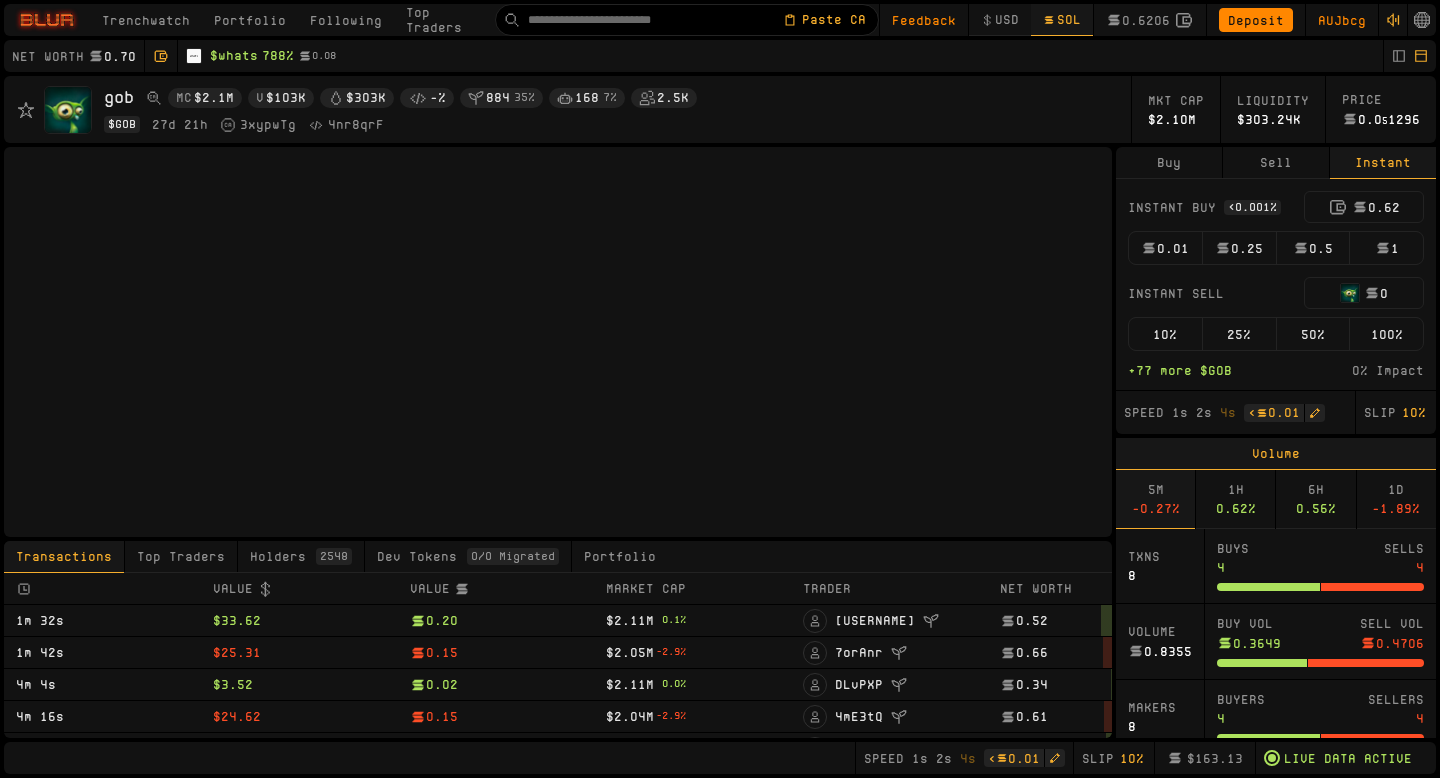 click on "0.01" at bounding box center [1165, 248] 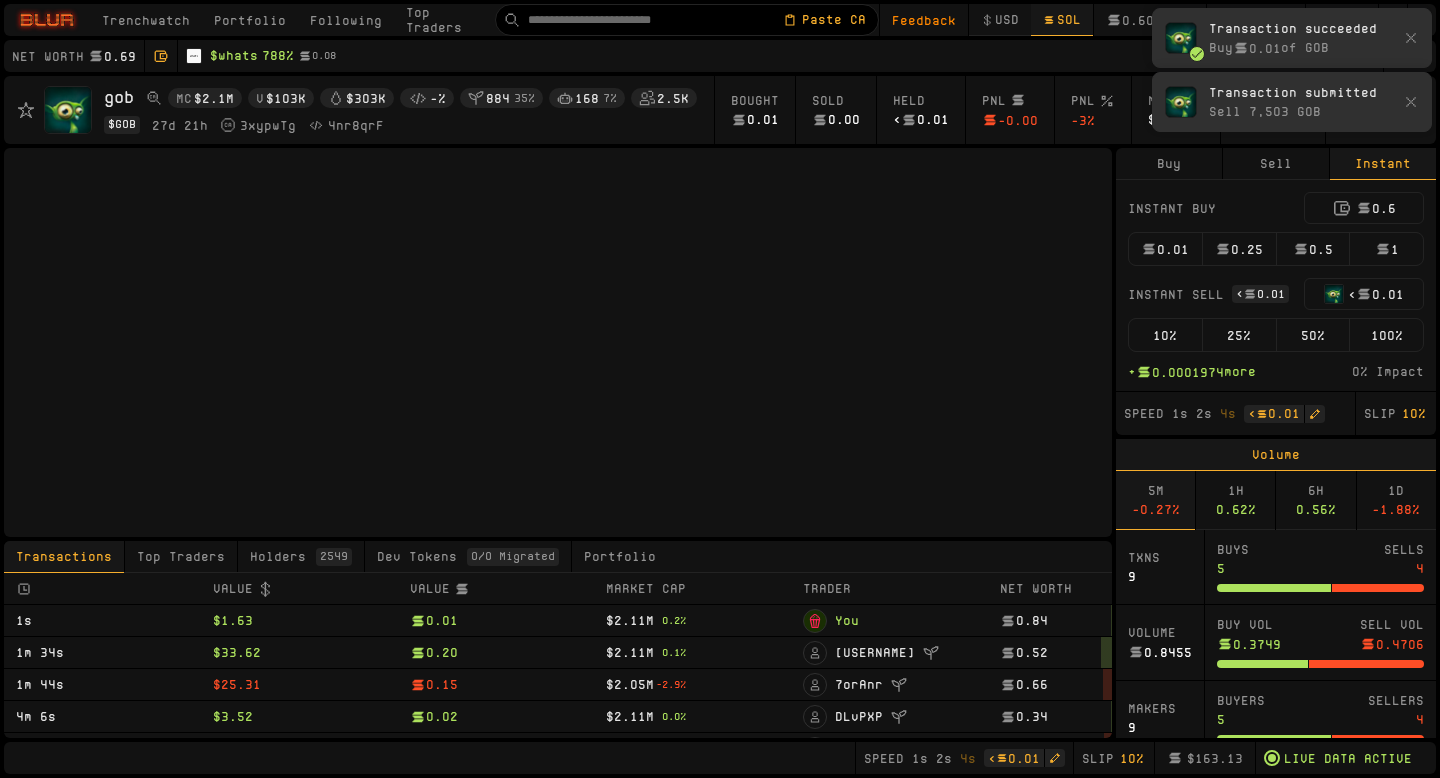 click on "100%" at bounding box center [1386, 335] 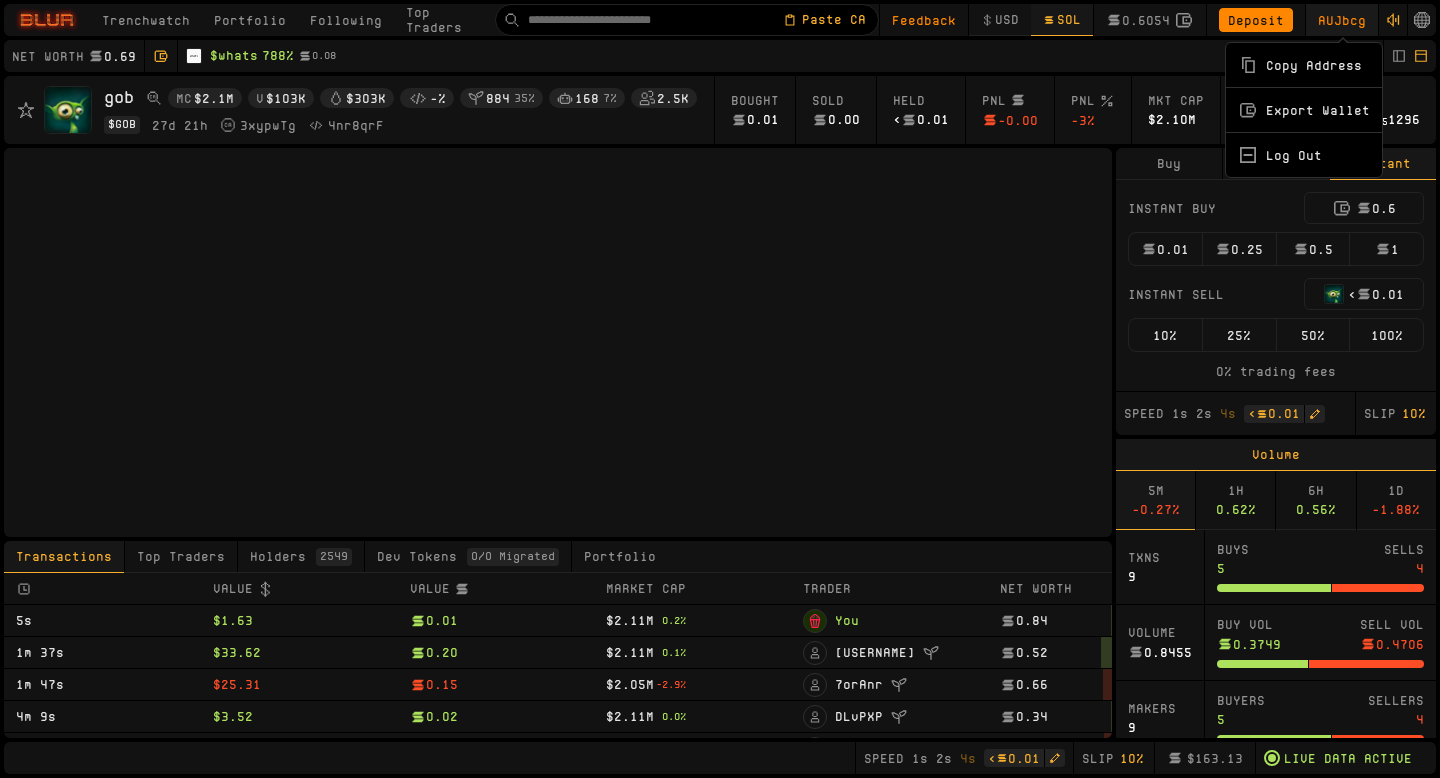 click on "AUJbcg" at bounding box center [1342, 20] 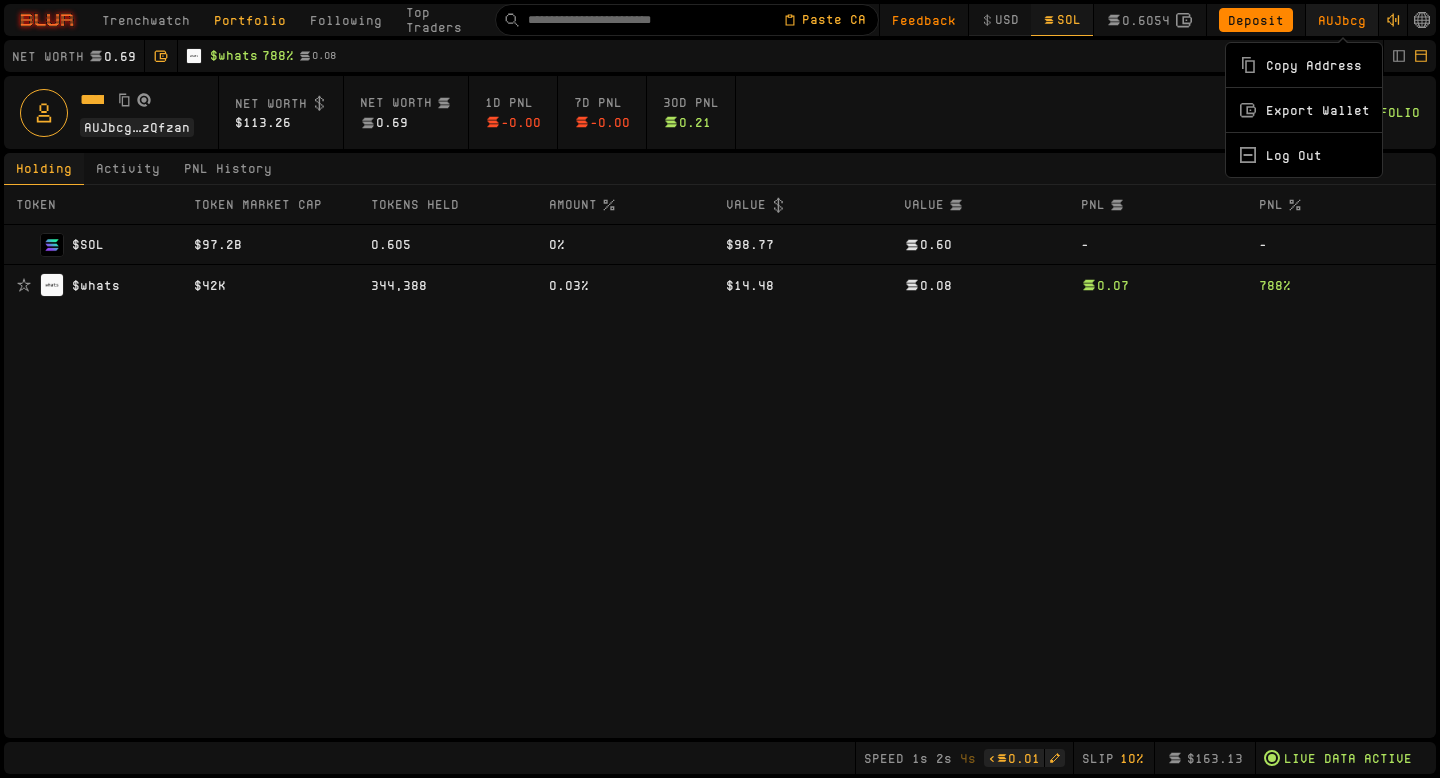 click on "Copy Address" at bounding box center [1304, 65] 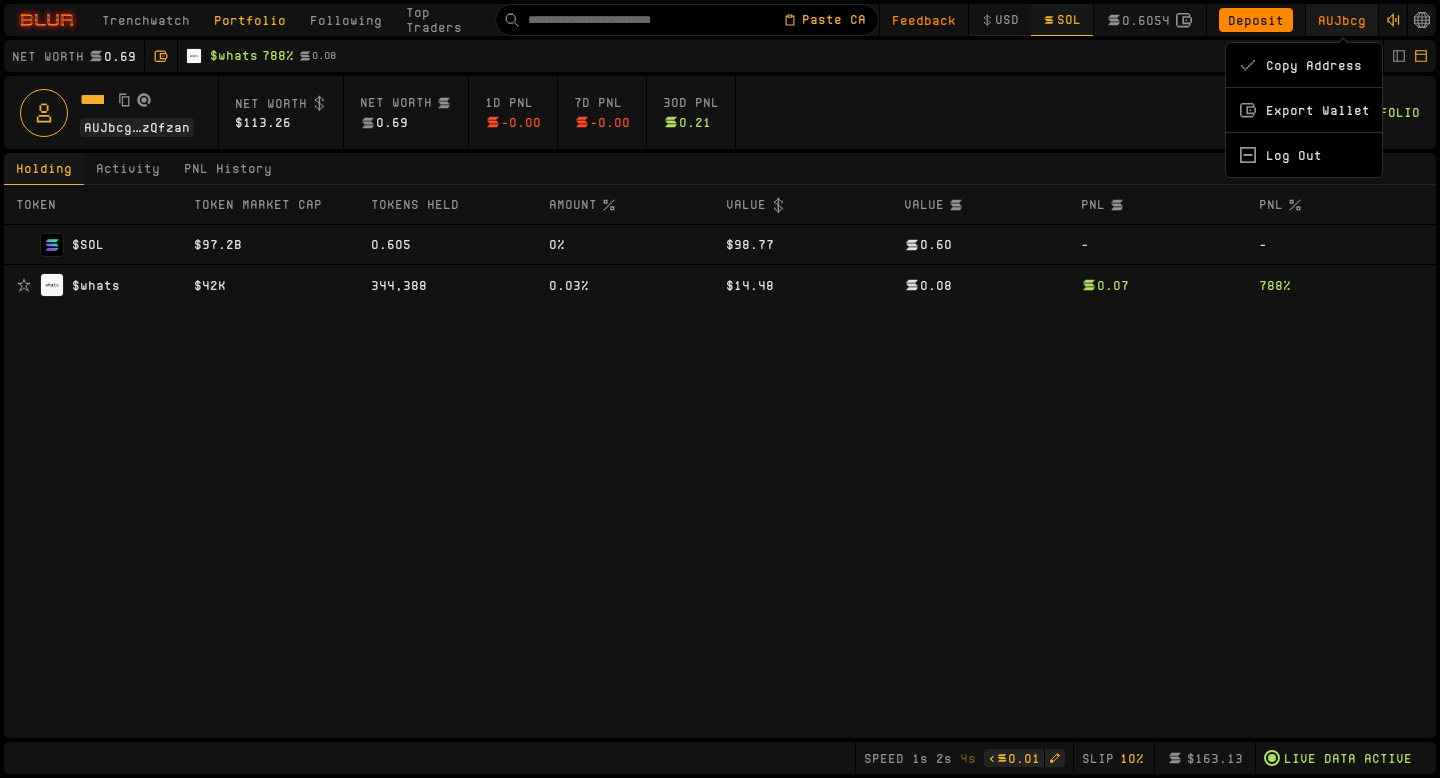 type 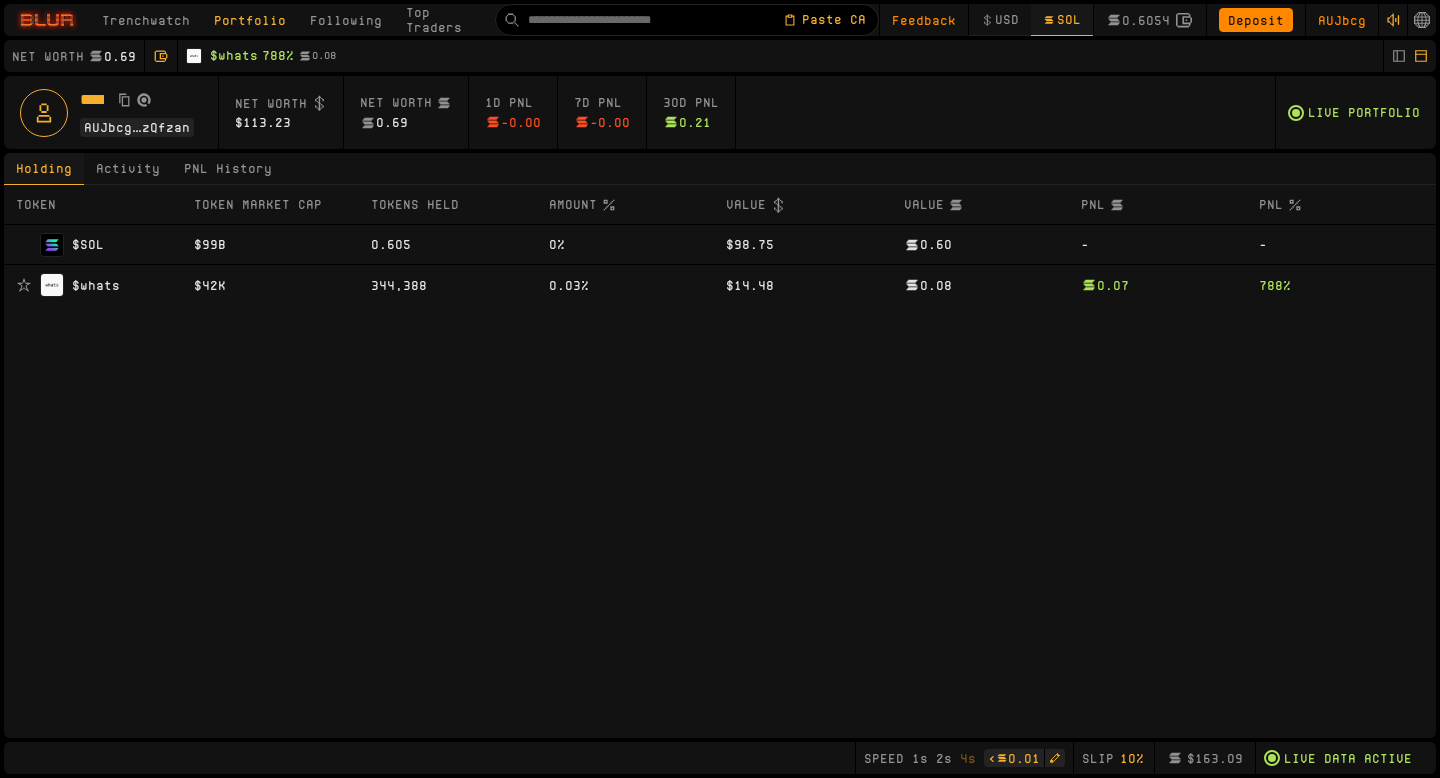 click on "$ whats" at bounding box center (234, 56) 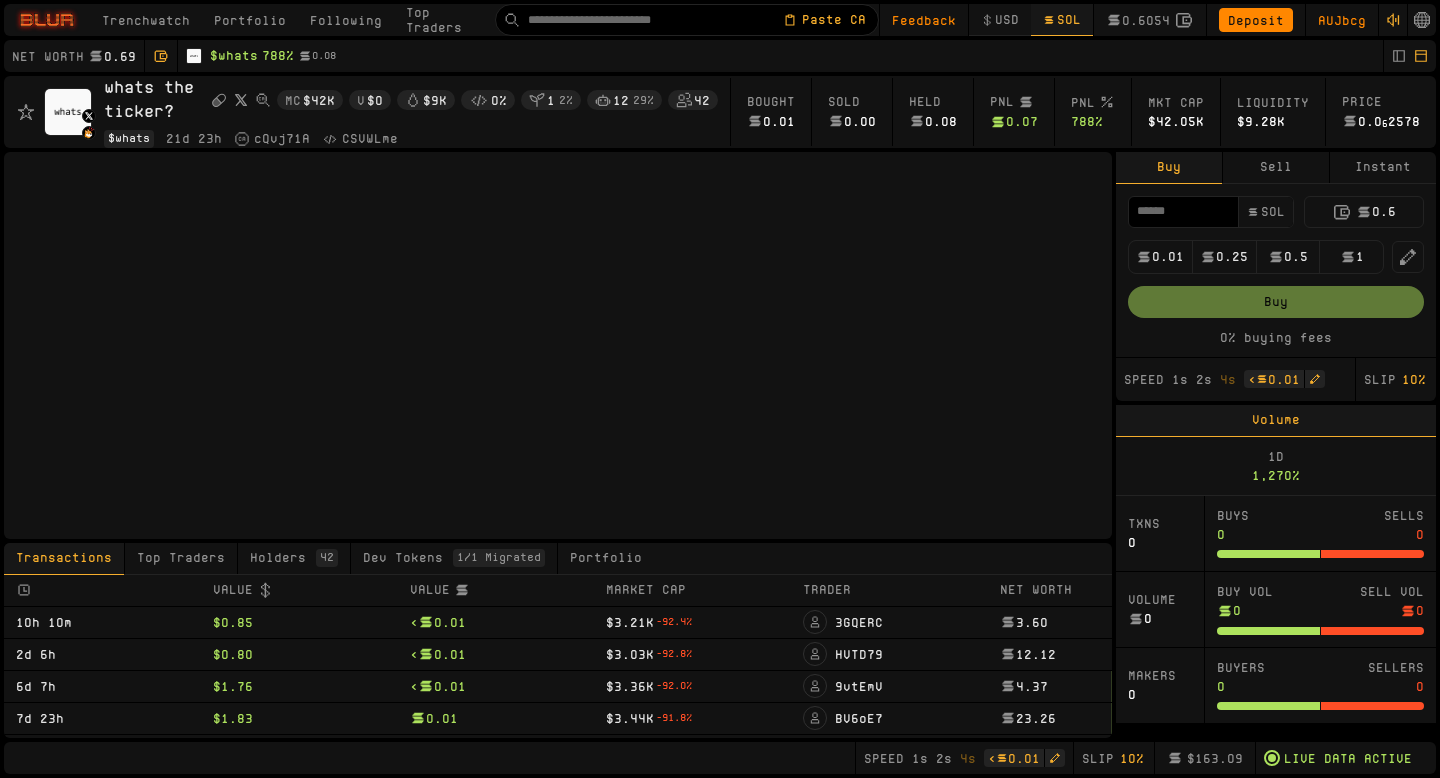 click on "Portfolio" at bounding box center [250, 20] 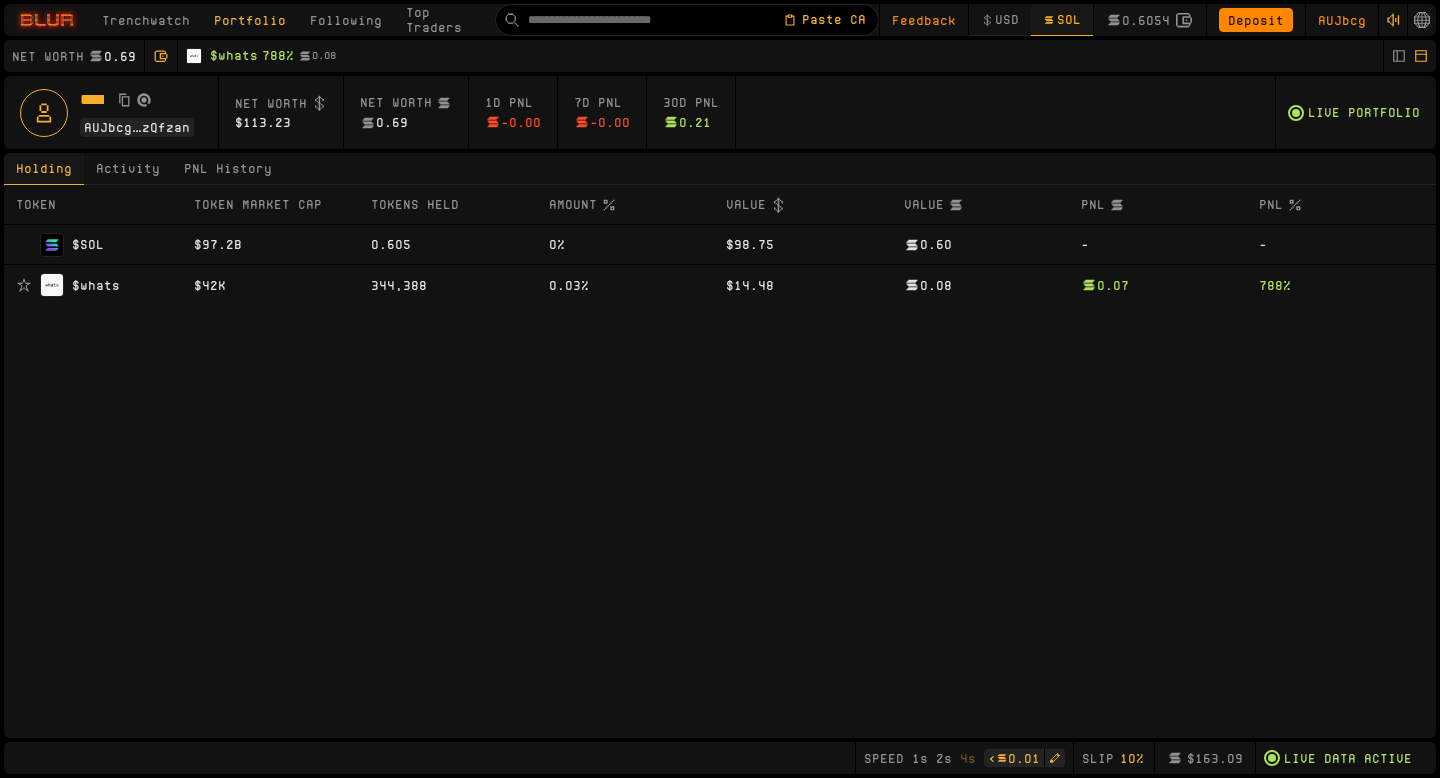 click on "Trenchwatch" at bounding box center (146, 20) 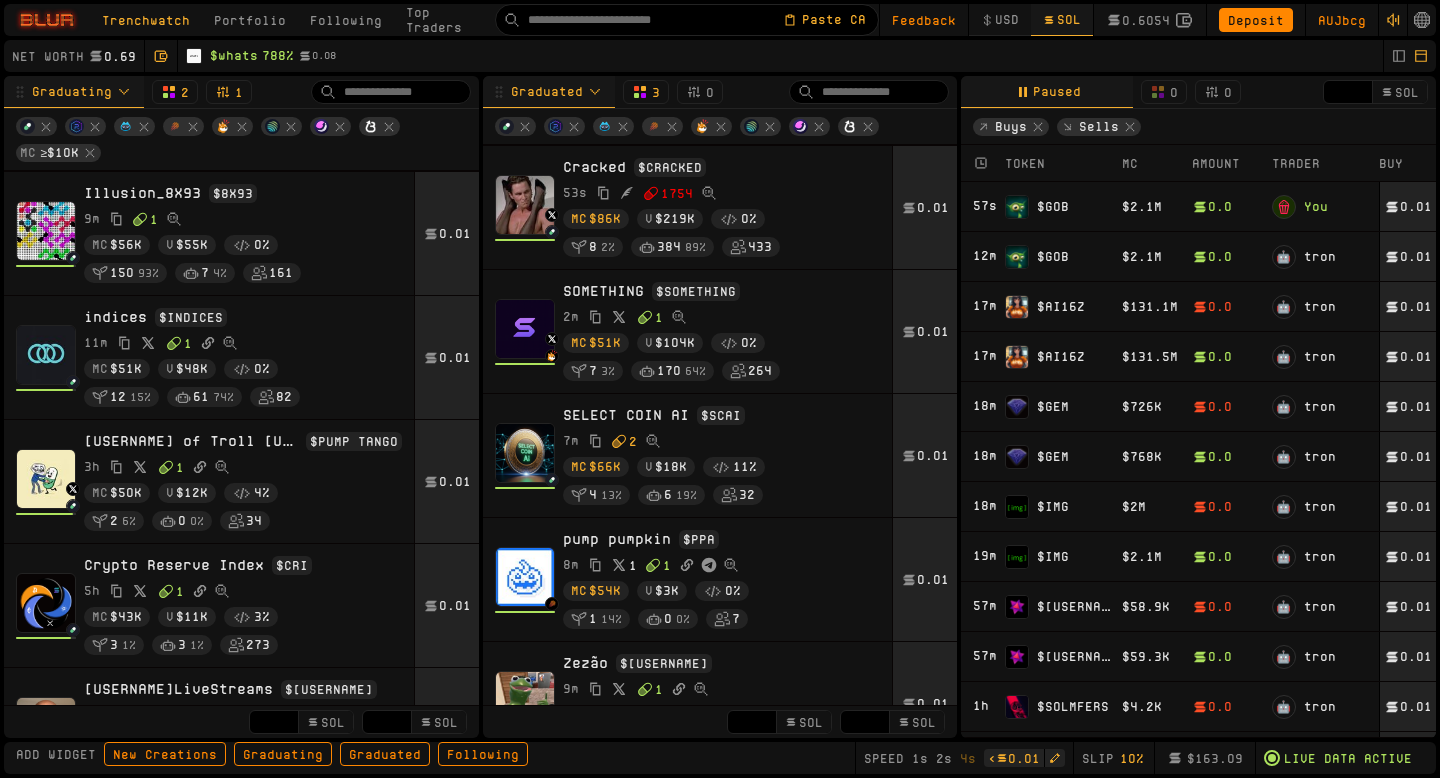 click on "$ GOB" at bounding box center (1077, 206) 